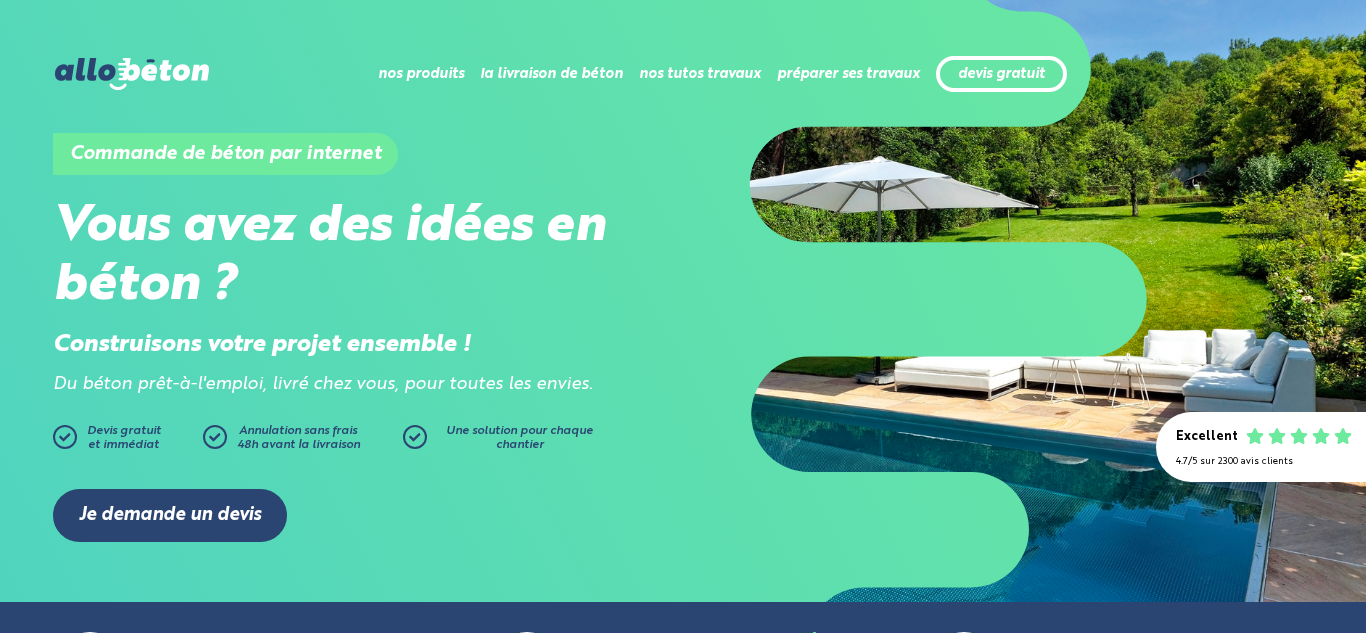 scroll, scrollTop: 0, scrollLeft: 0, axis: both 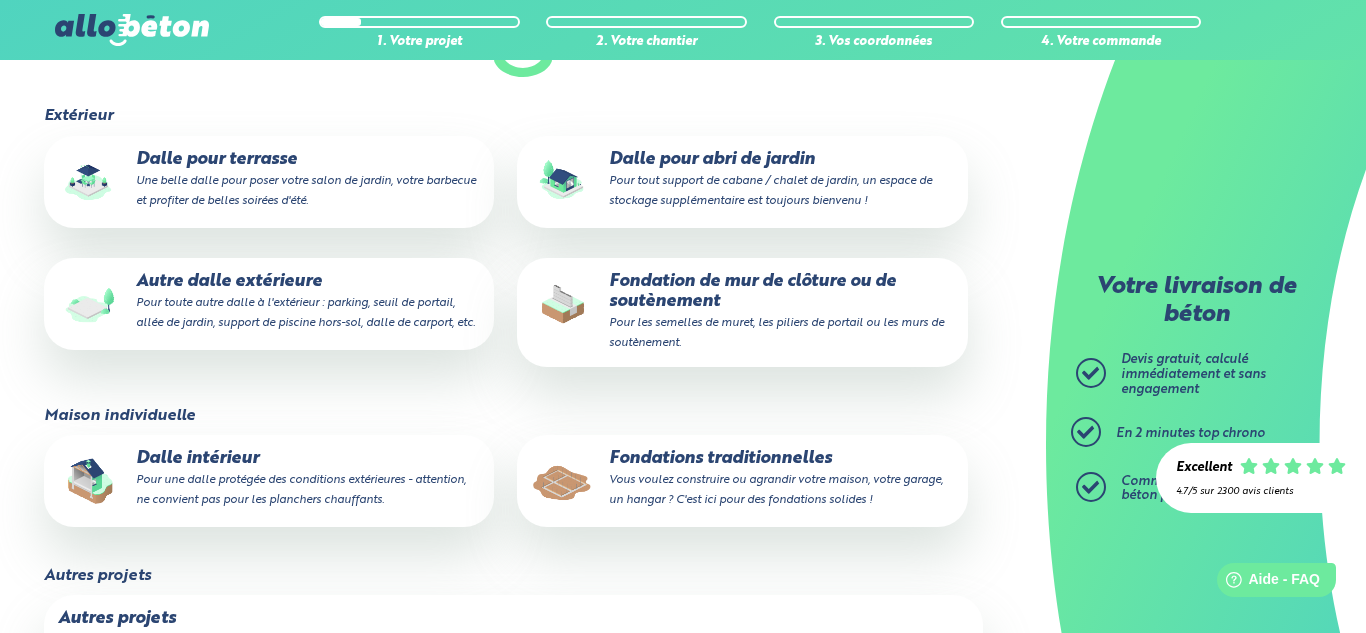 click on "Une belle dalle pour poser votre salon de jardin, votre barbecue et profiter de belles soirées d'été." at bounding box center (306, 191) 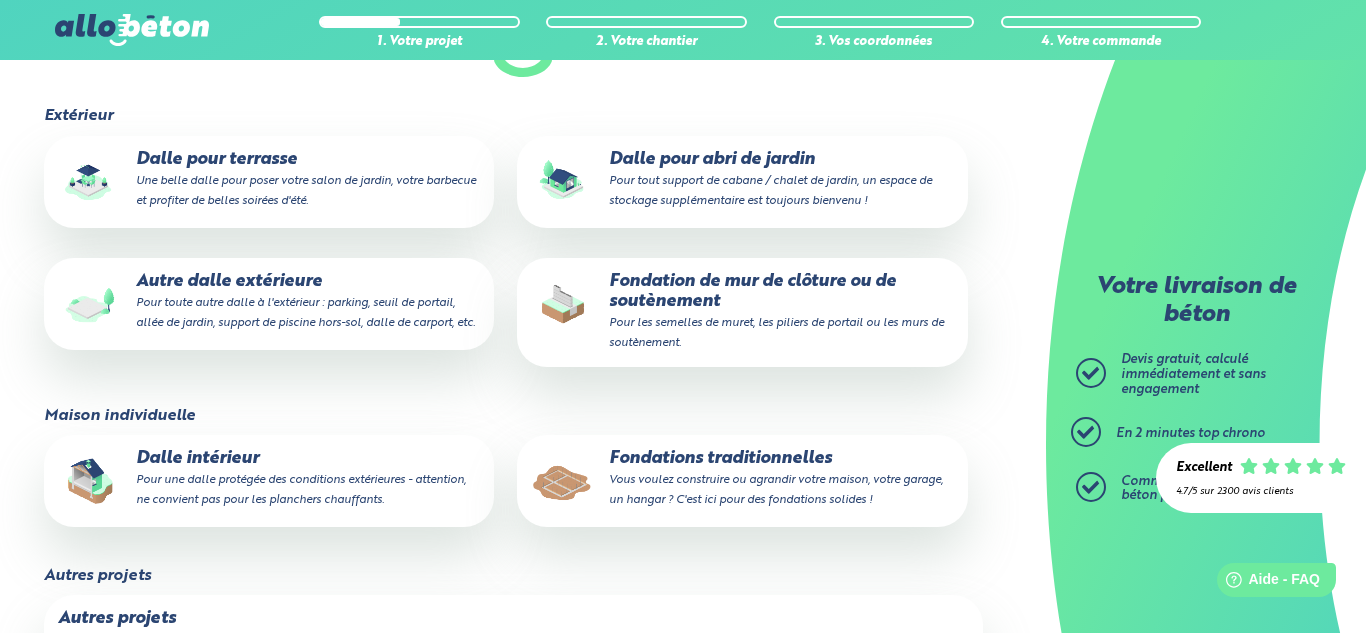 scroll, scrollTop: 0, scrollLeft: 0, axis: both 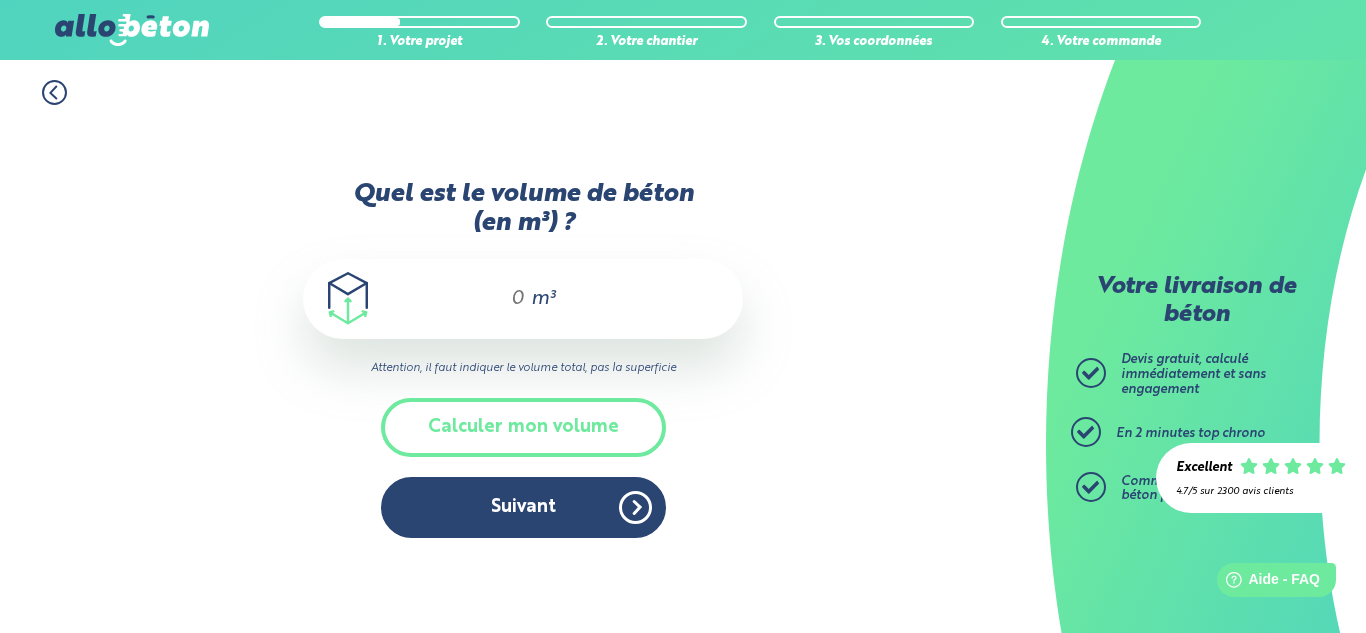 click on "Quel est le volume de béton (en m³) ?" at bounding box center [509, 299] 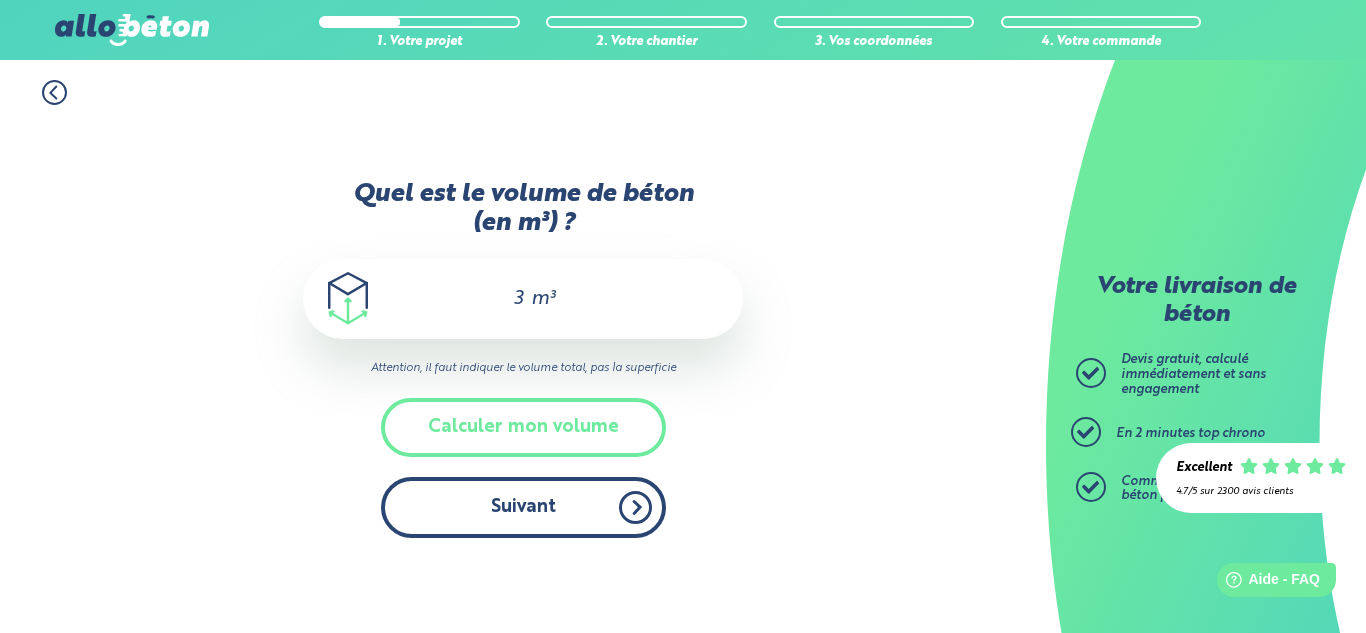 type on "3" 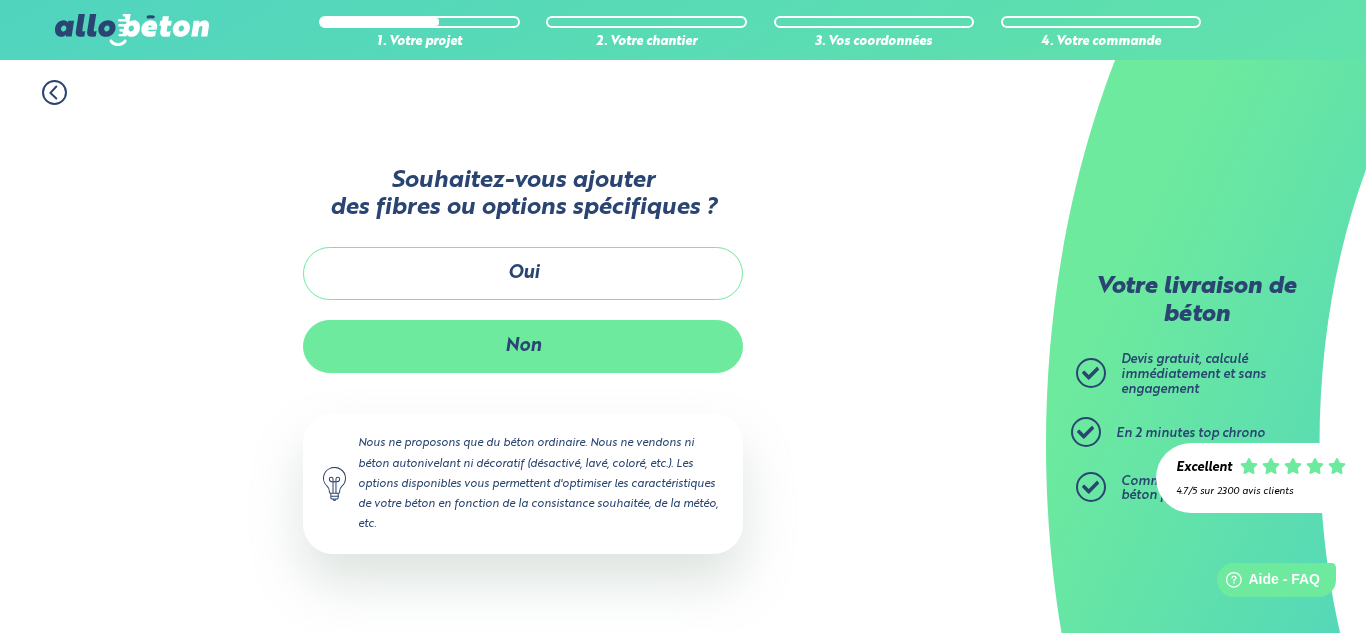 click on "Non" at bounding box center (523, 346) 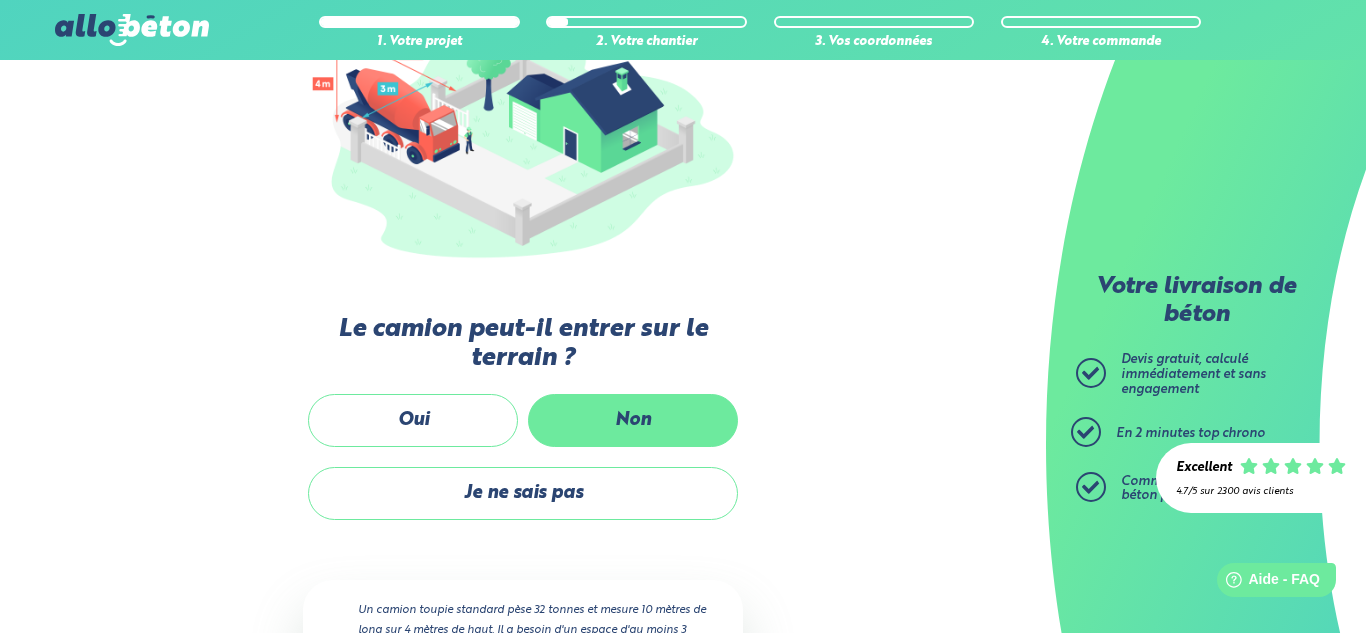 click on "Non" at bounding box center (633, 420) 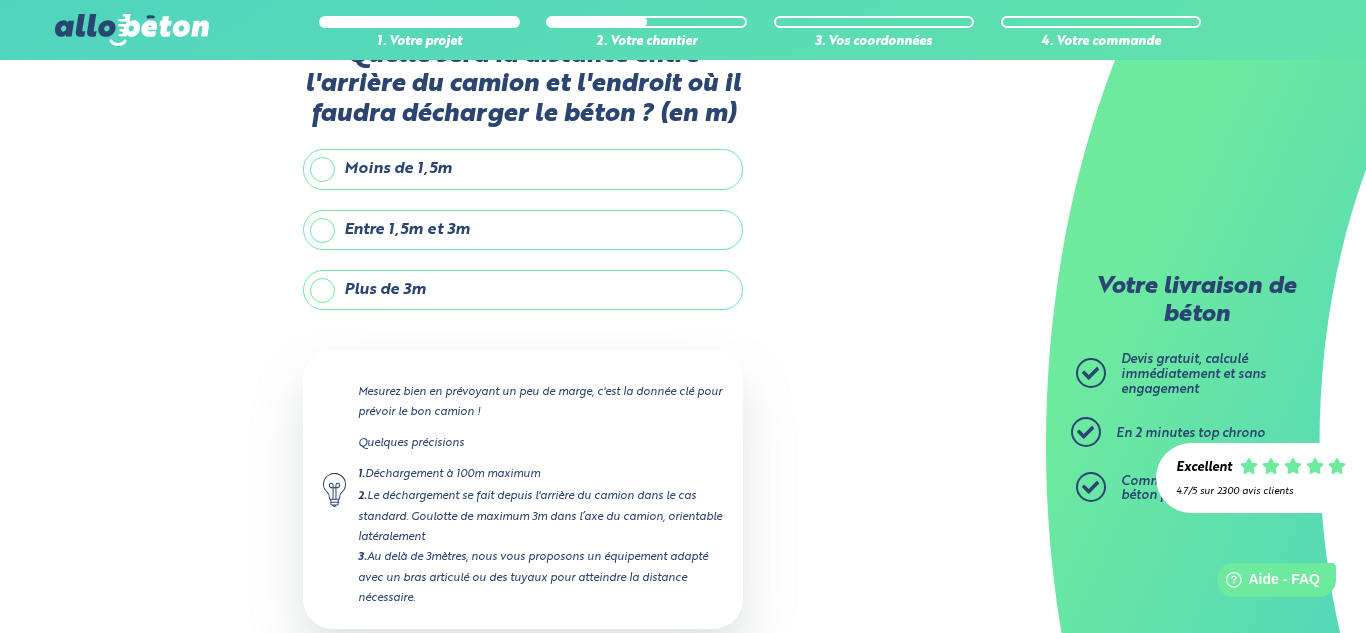 scroll, scrollTop: 60, scrollLeft: 0, axis: vertical 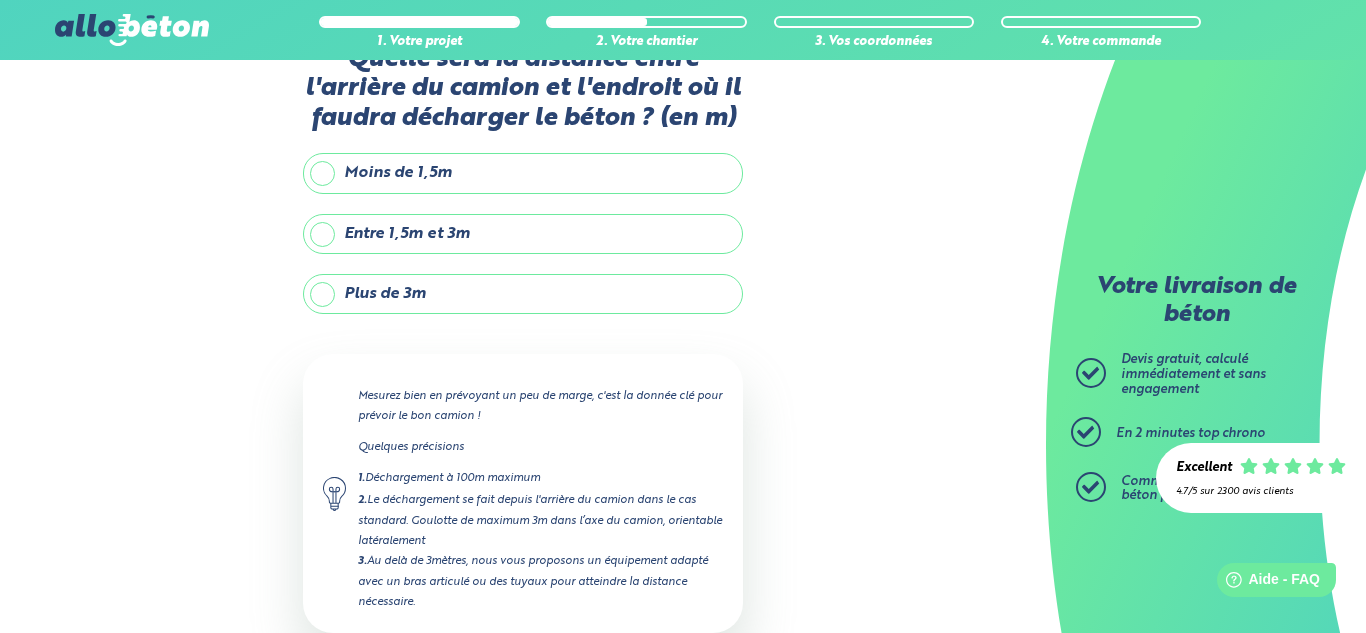 click on "Plus de 3m" at bounding box center [523, 294] 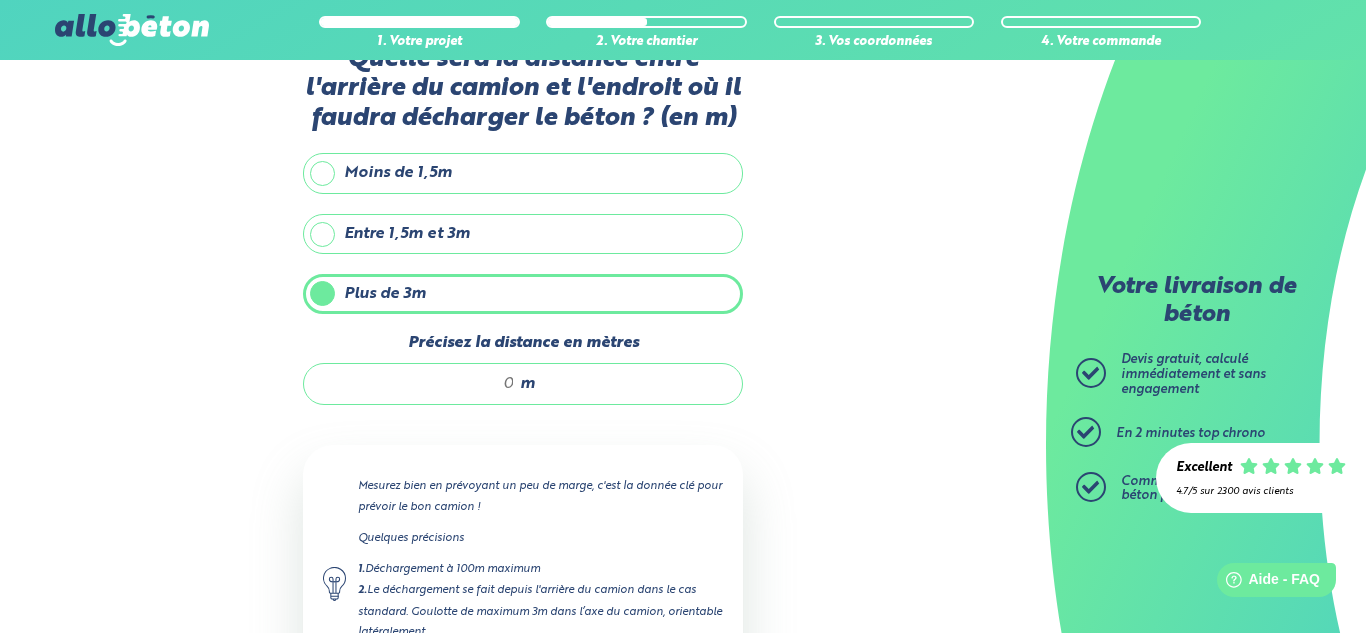 click on "Précisez la distance en mètres" at bounding box center [419, 384] 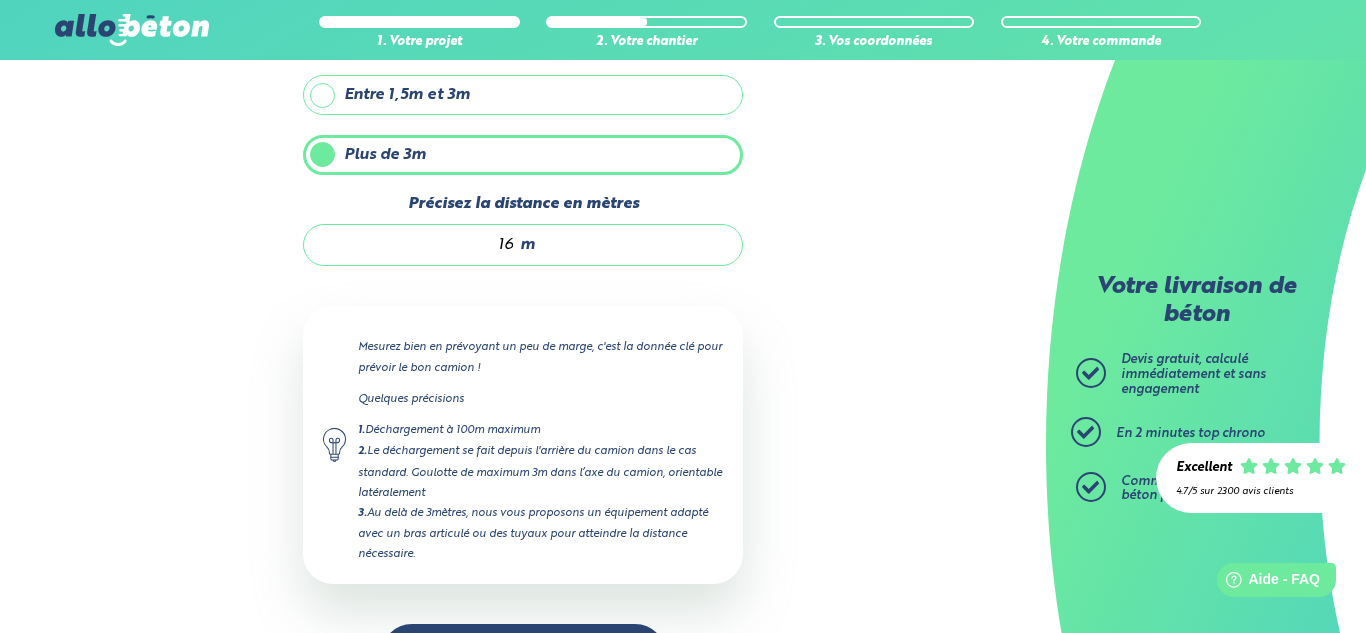 scroll, scrollTop: 272, scrollLeft: 0, axis: vertical 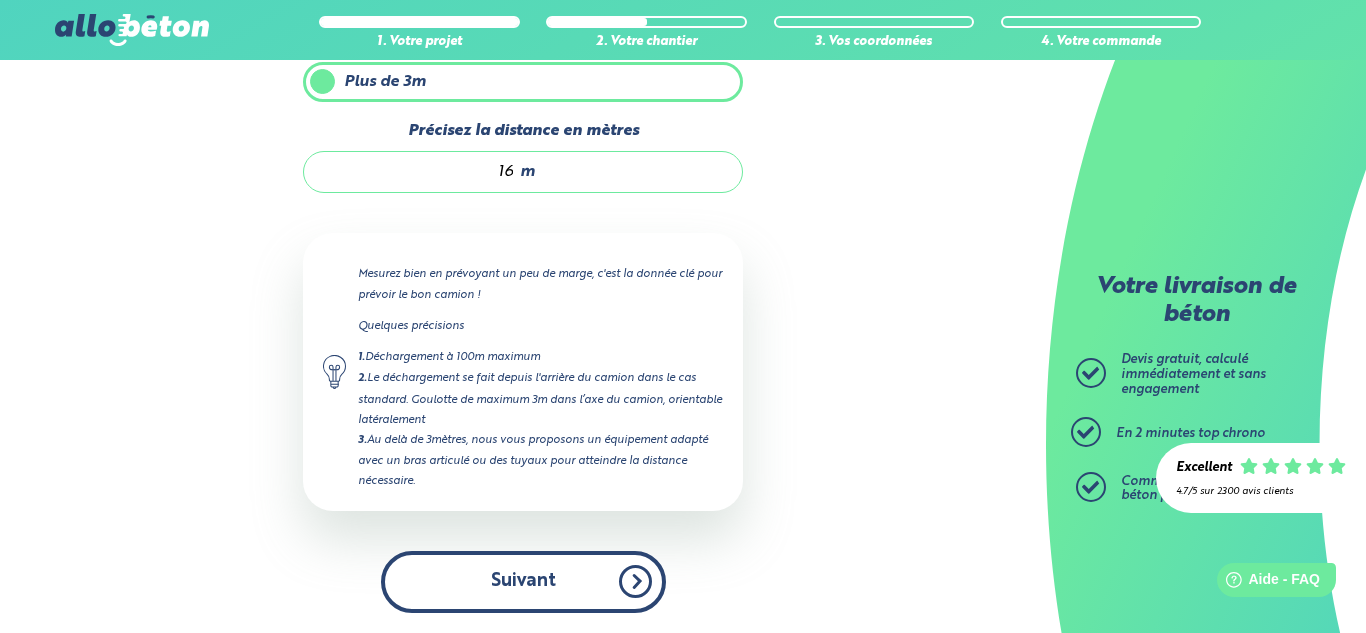 type on "16" 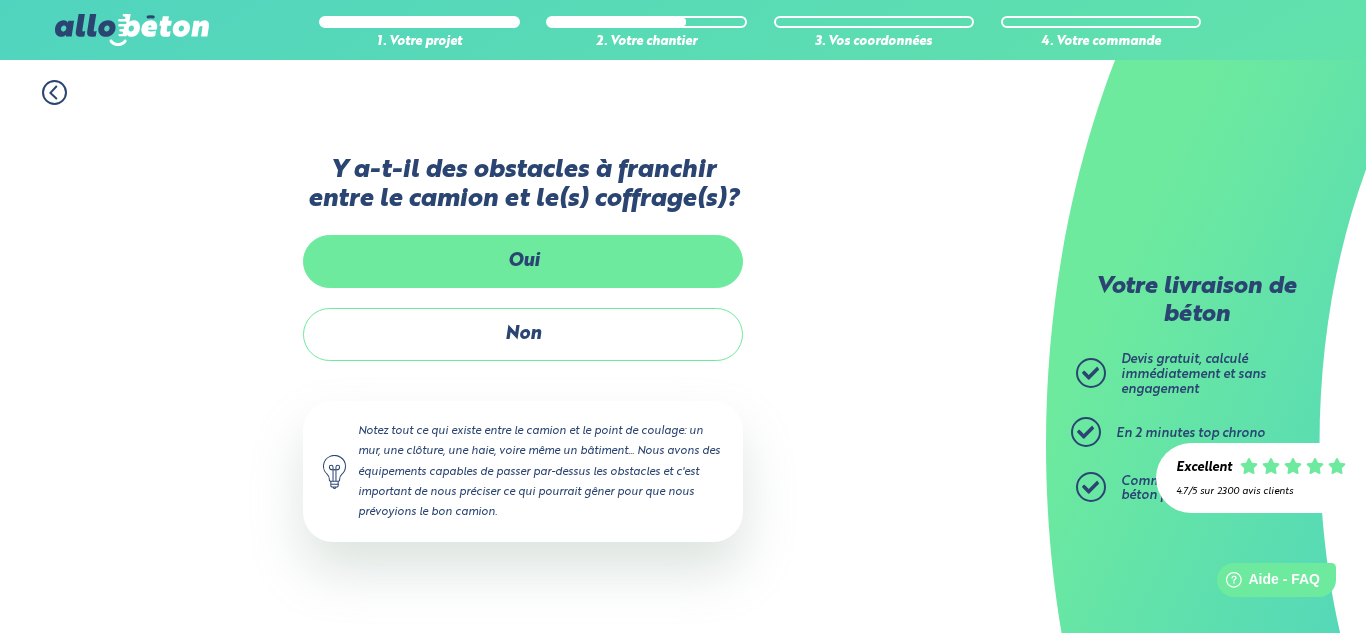 click on "Oui" at bounding box center [523, 261] 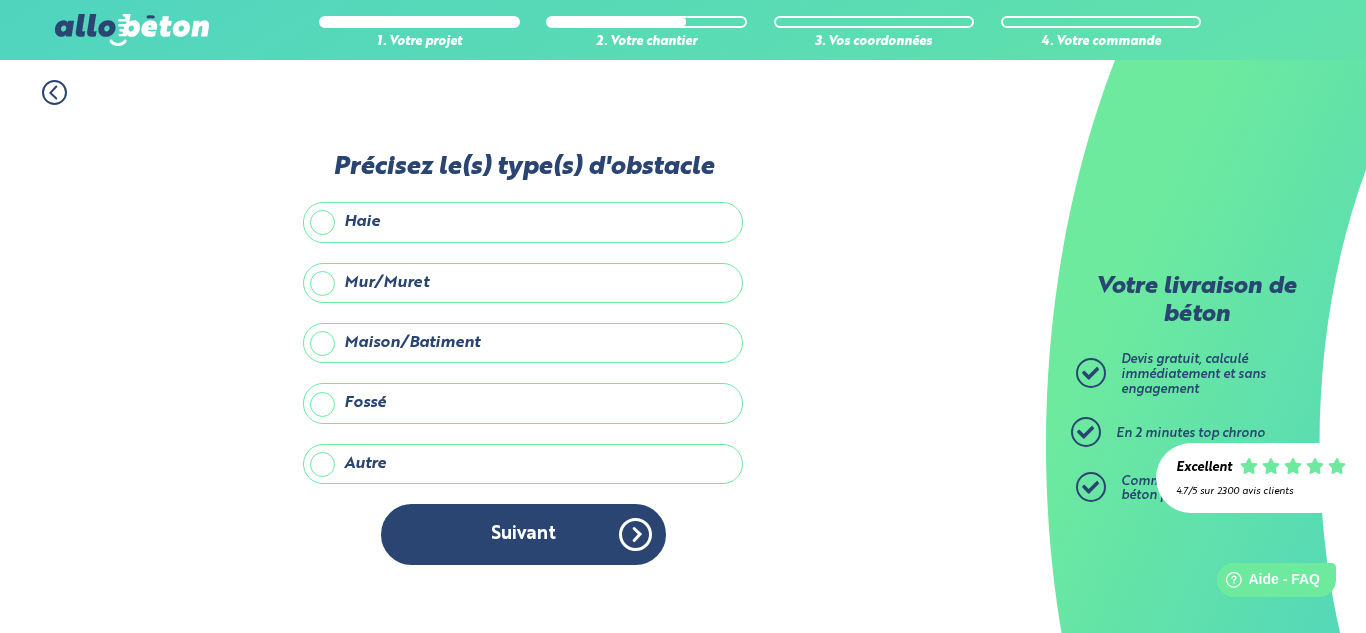 click on "Haie" at bounding box center (523, 222) 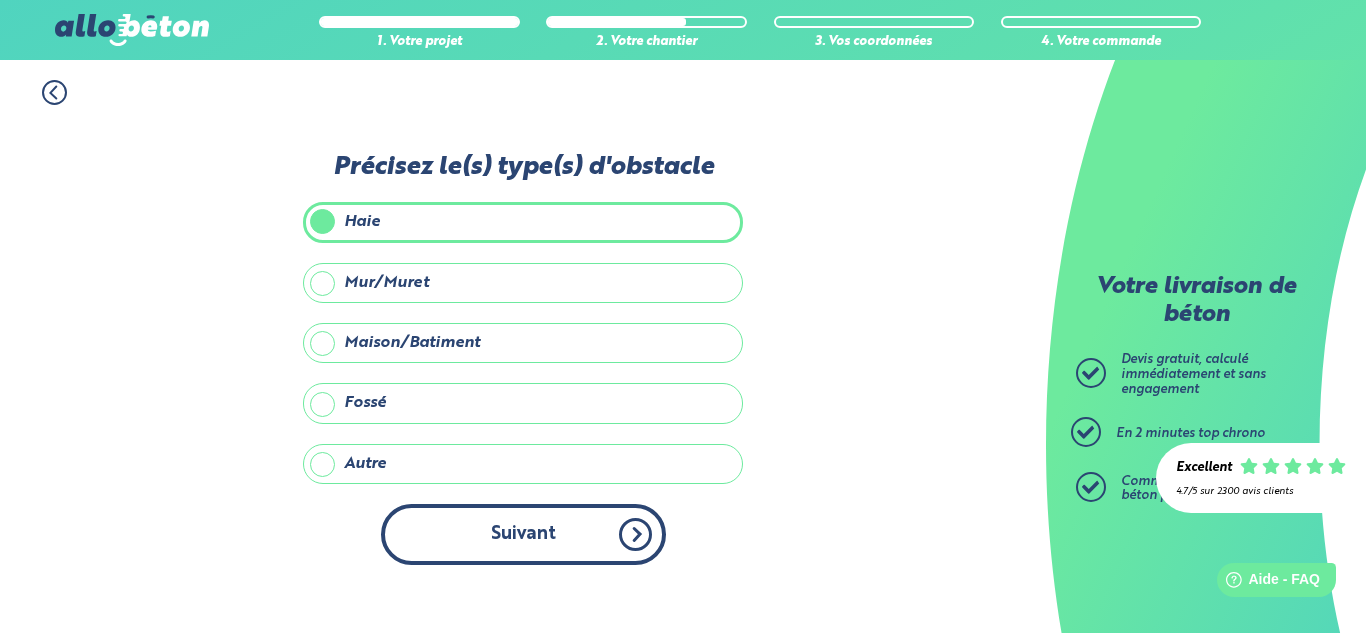 click on "Suivant" at bounding box center [523, 534] 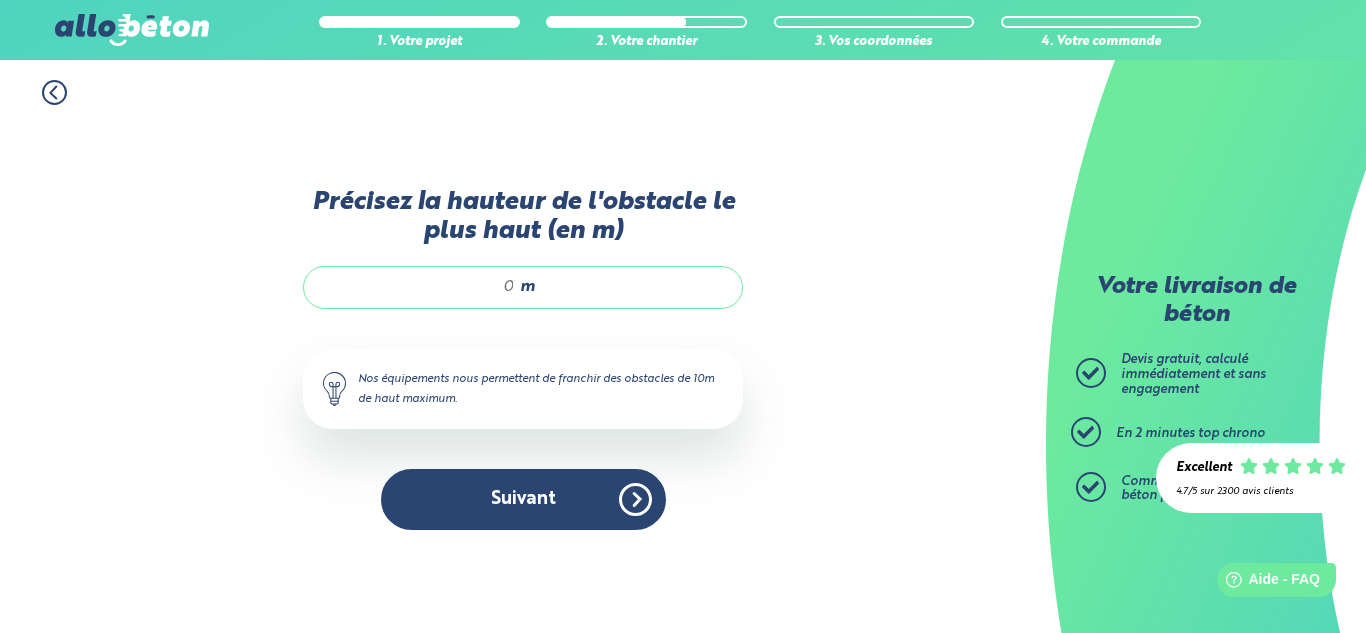 click on "m" at bounding box center (523, 287) 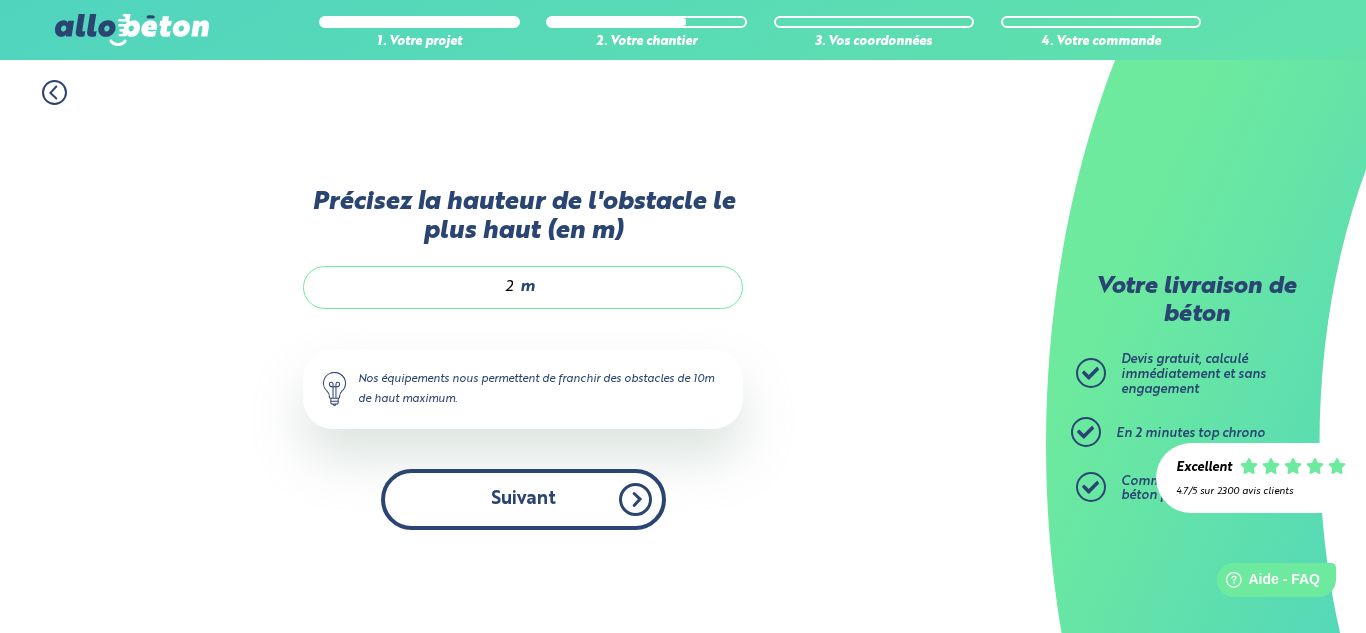 type on "2" 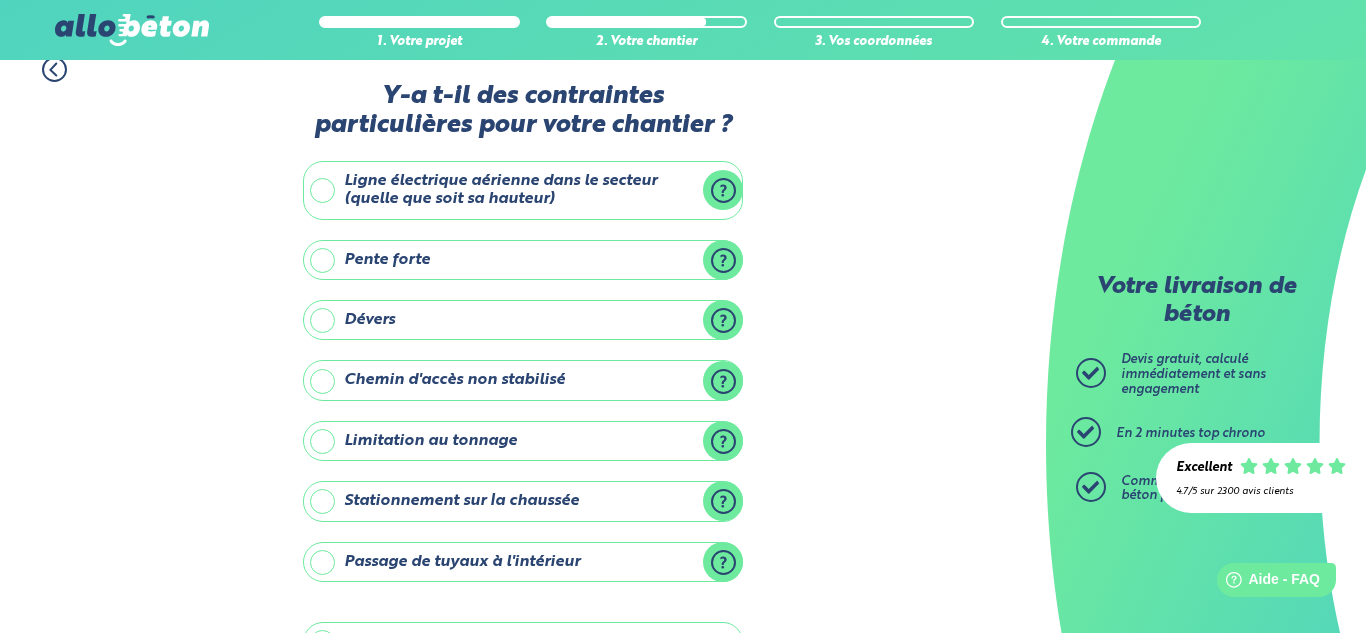 scroll, scrollTop: 106, scrollLeft: 0, axis: vertical 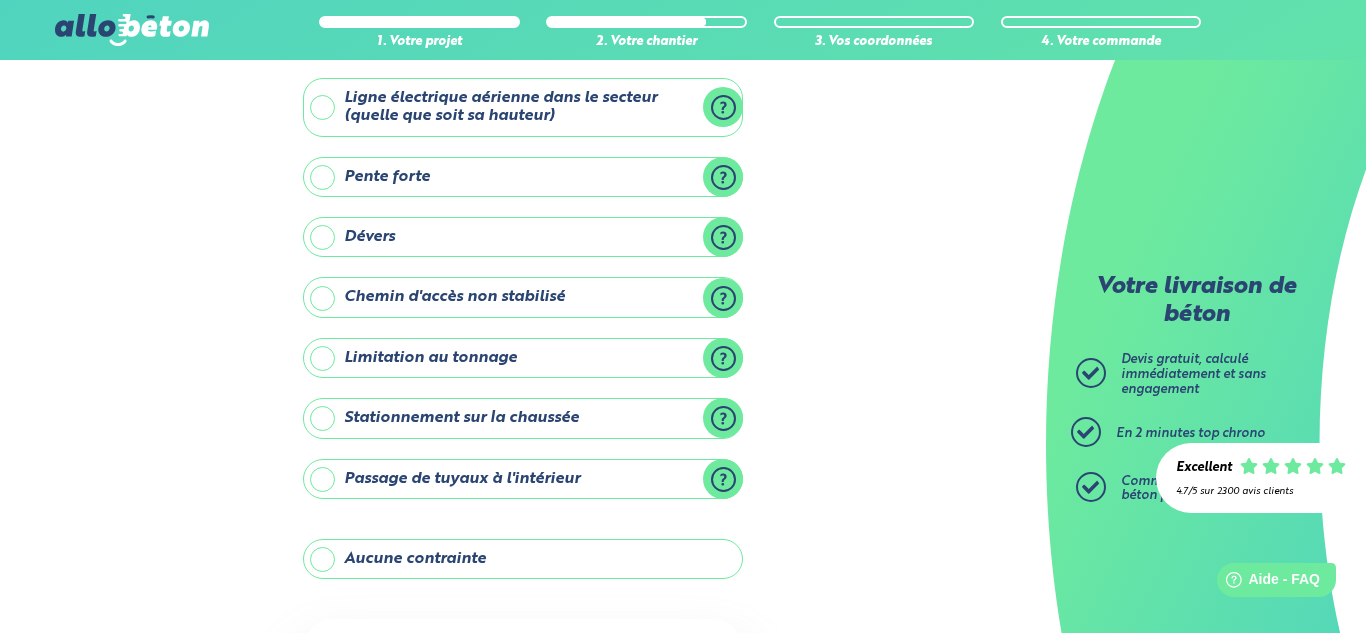 click on "Aucune contrainte" at bounding box center (523, 559) 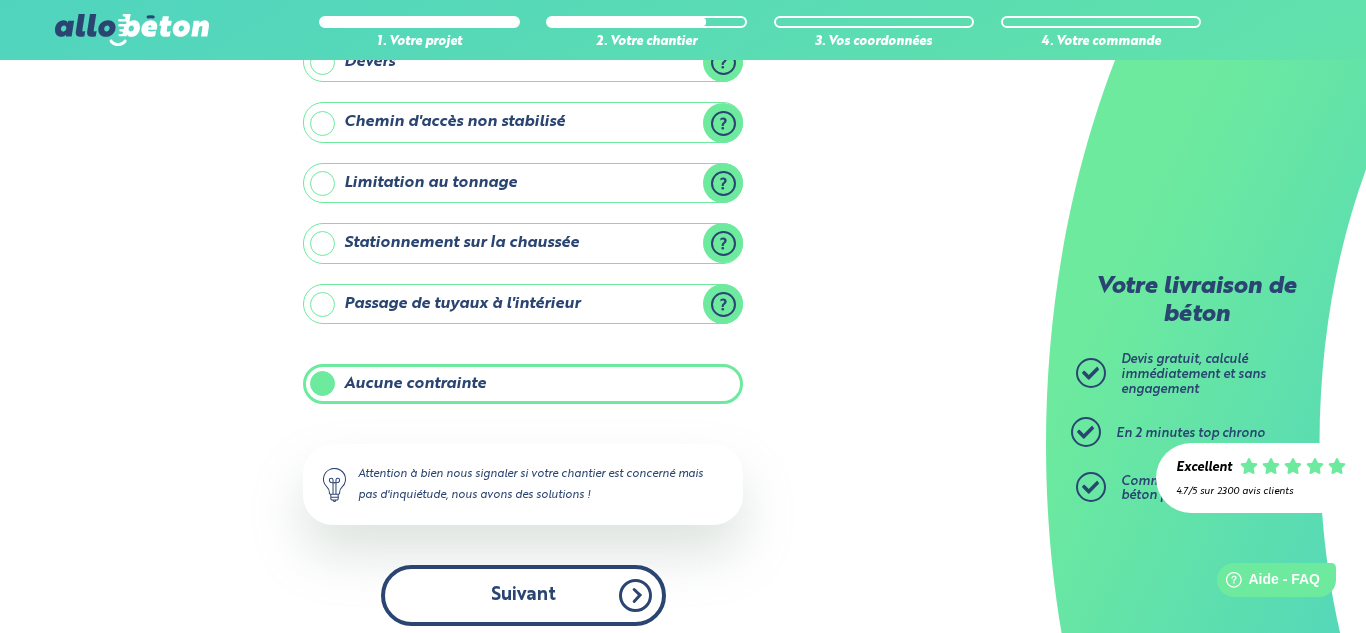 click on "Suivant" at bounding box center [523, 595] 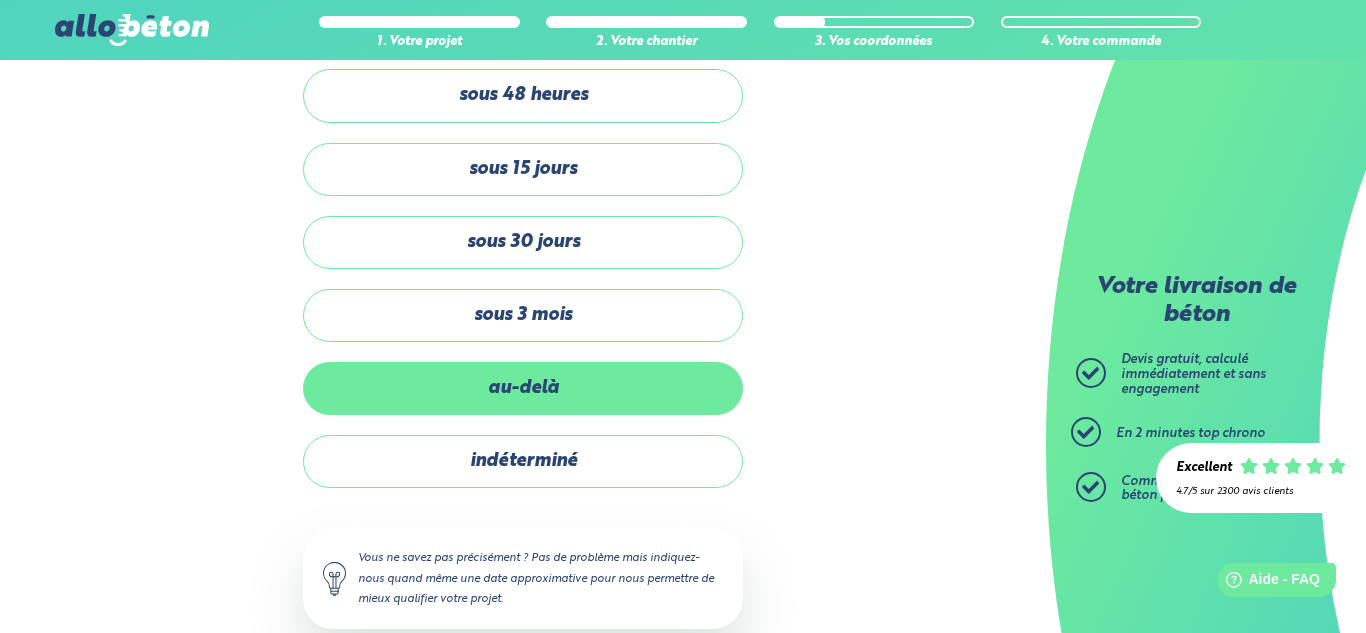 scroll, scrollTop: 0, scrollLeft: 0, axis: both 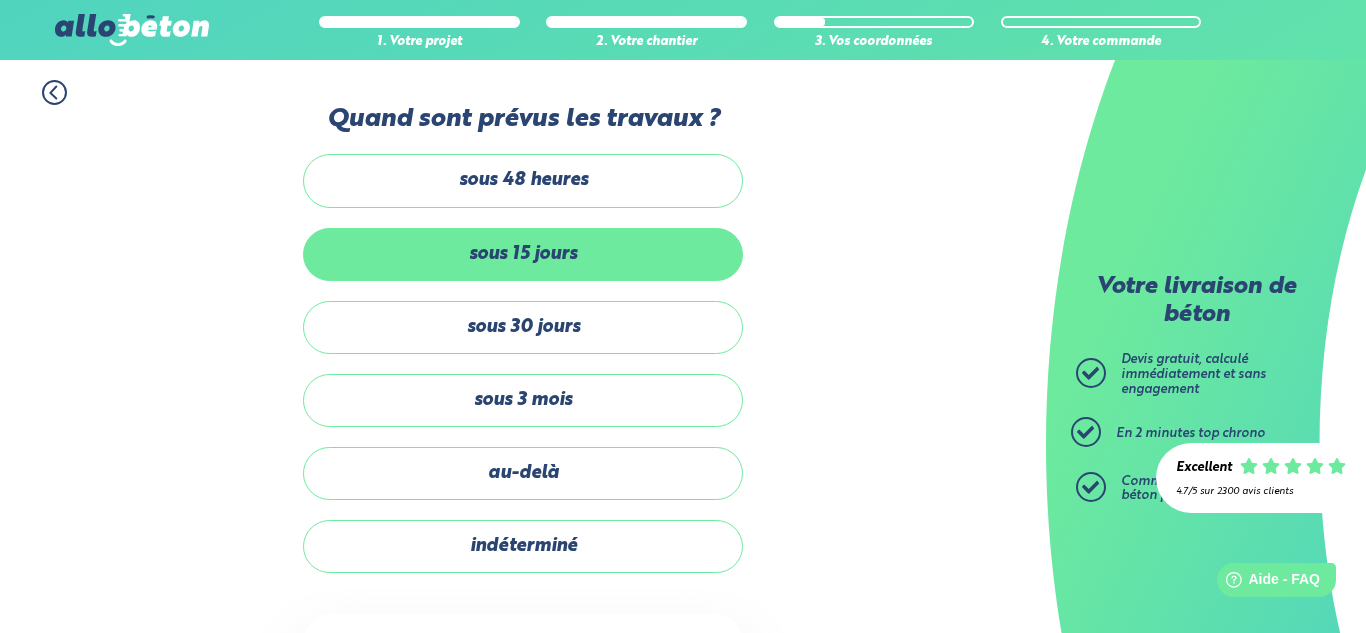 click on "sous 15 jours" at bounding box center (523, 254) 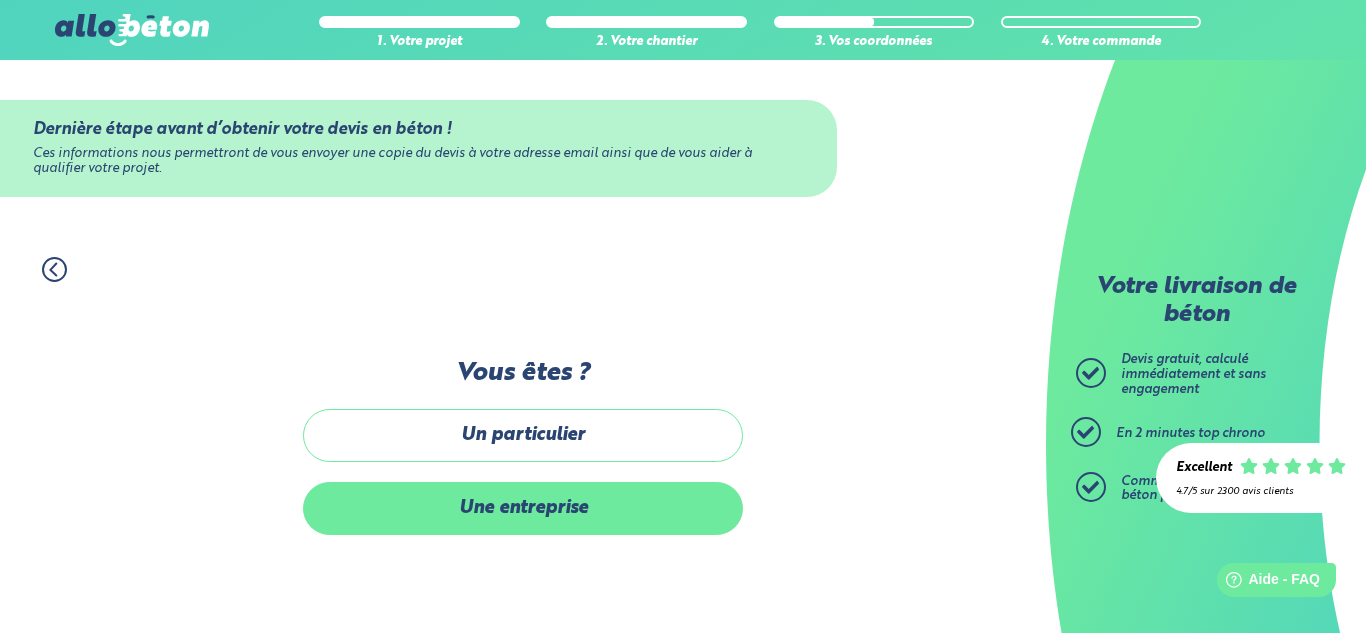 click on "Une entreprise" at bounding box center (523, 508) 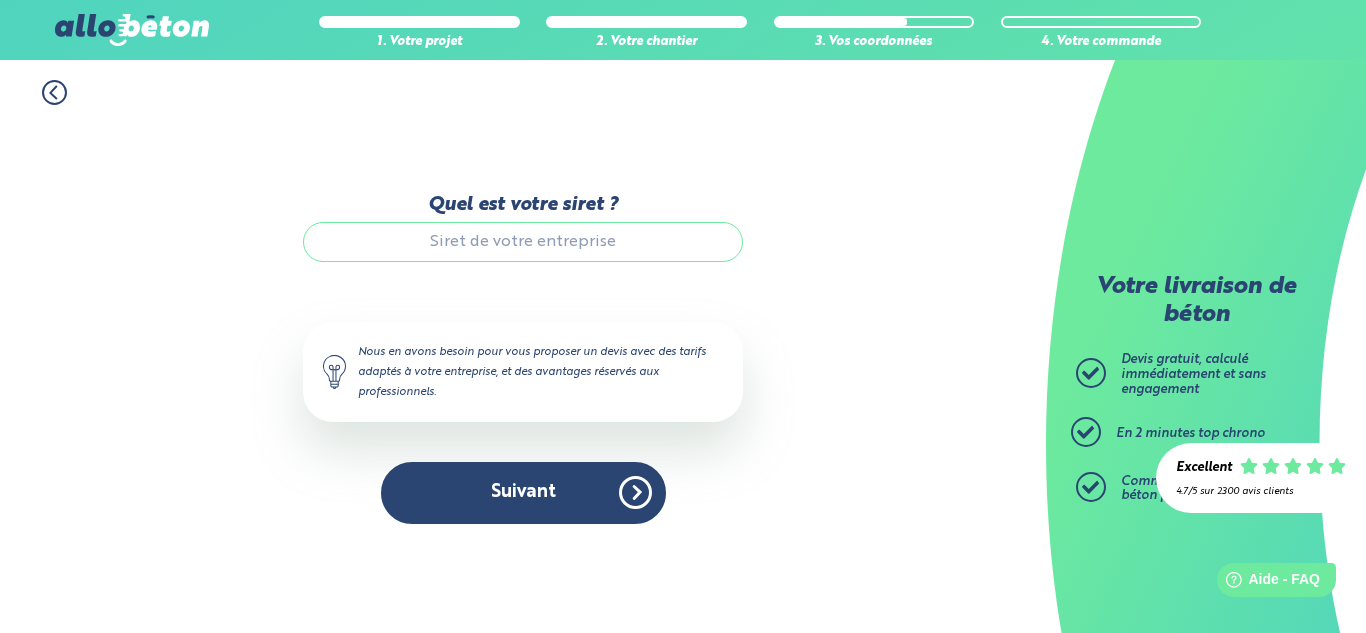 click on "Quel est votre siret ?" at bounding box center [523, 242] 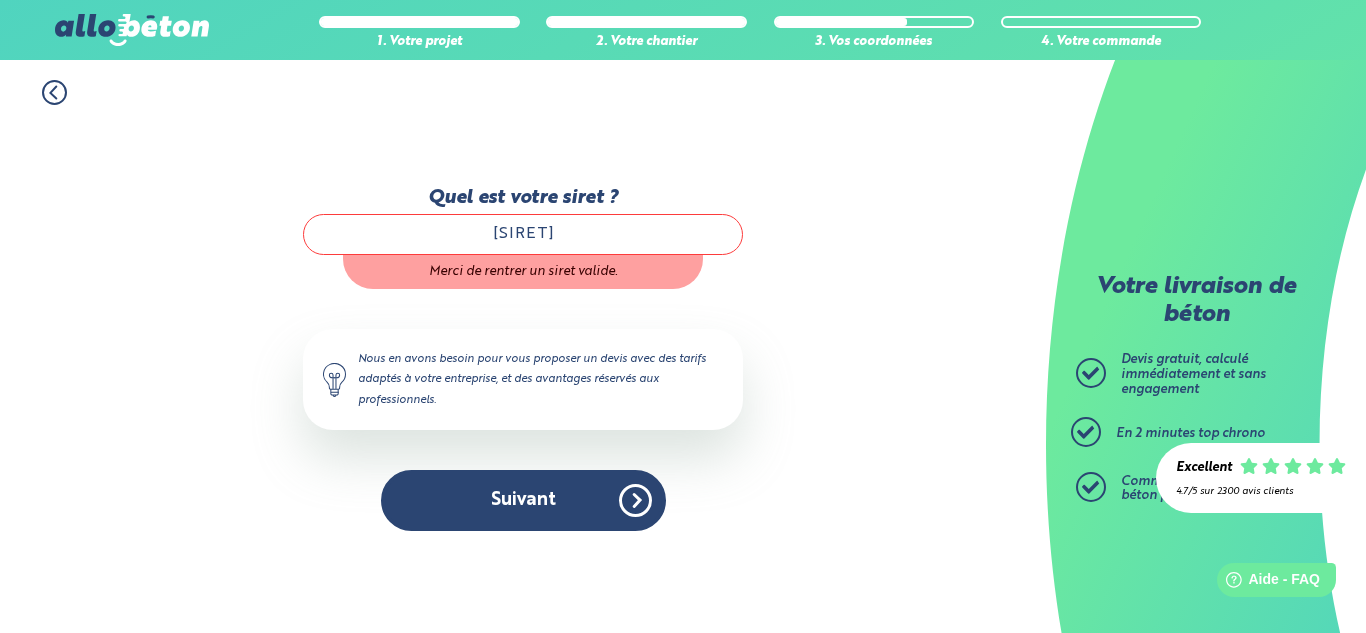 type on "95409502200016" 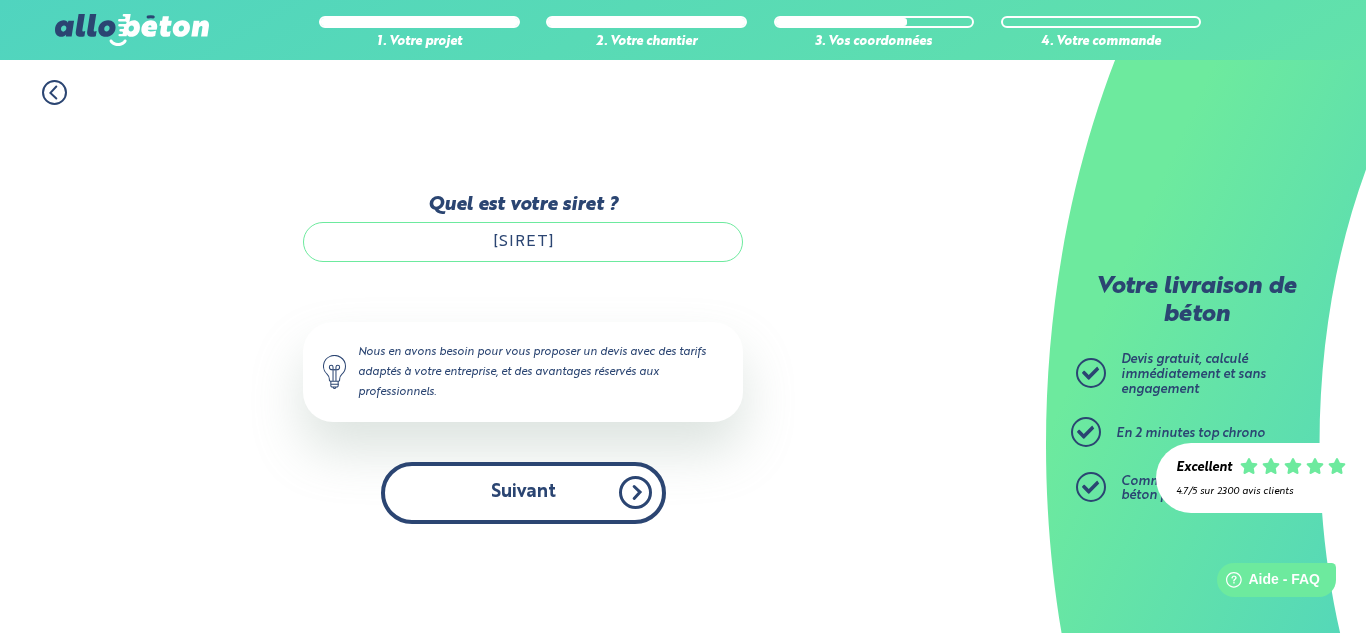 click on "Suivant" at bounding box center [523, 492] 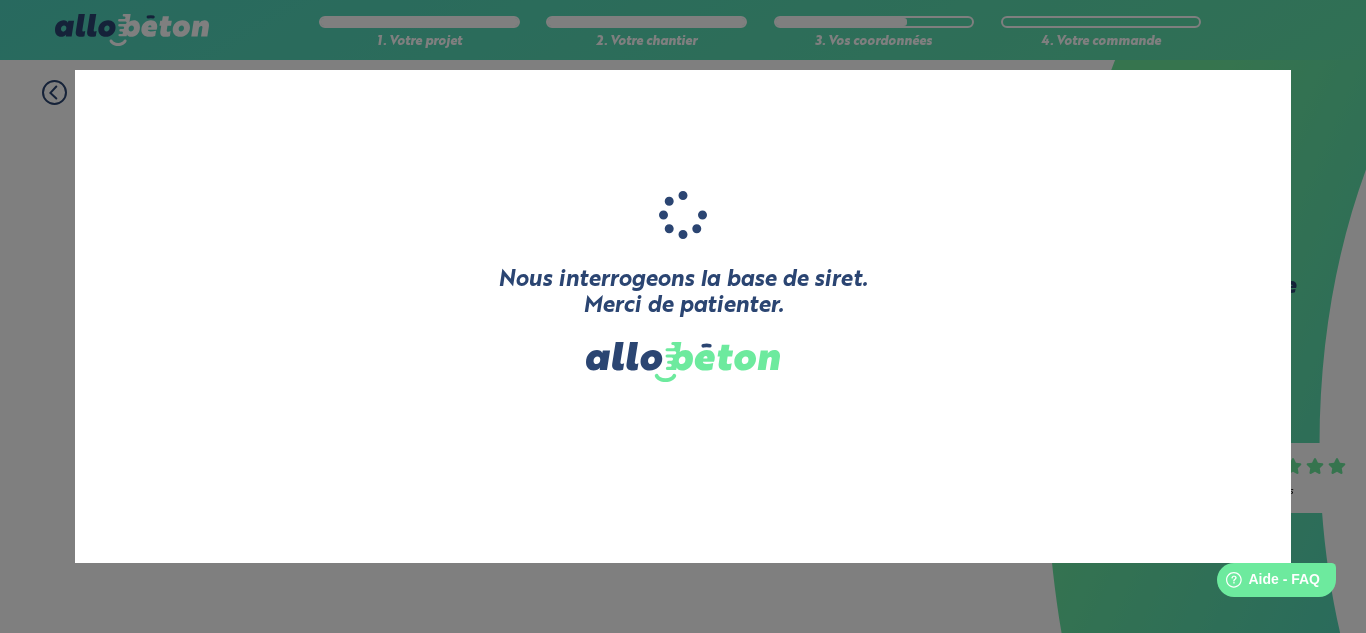 type on "BRESS'TP" 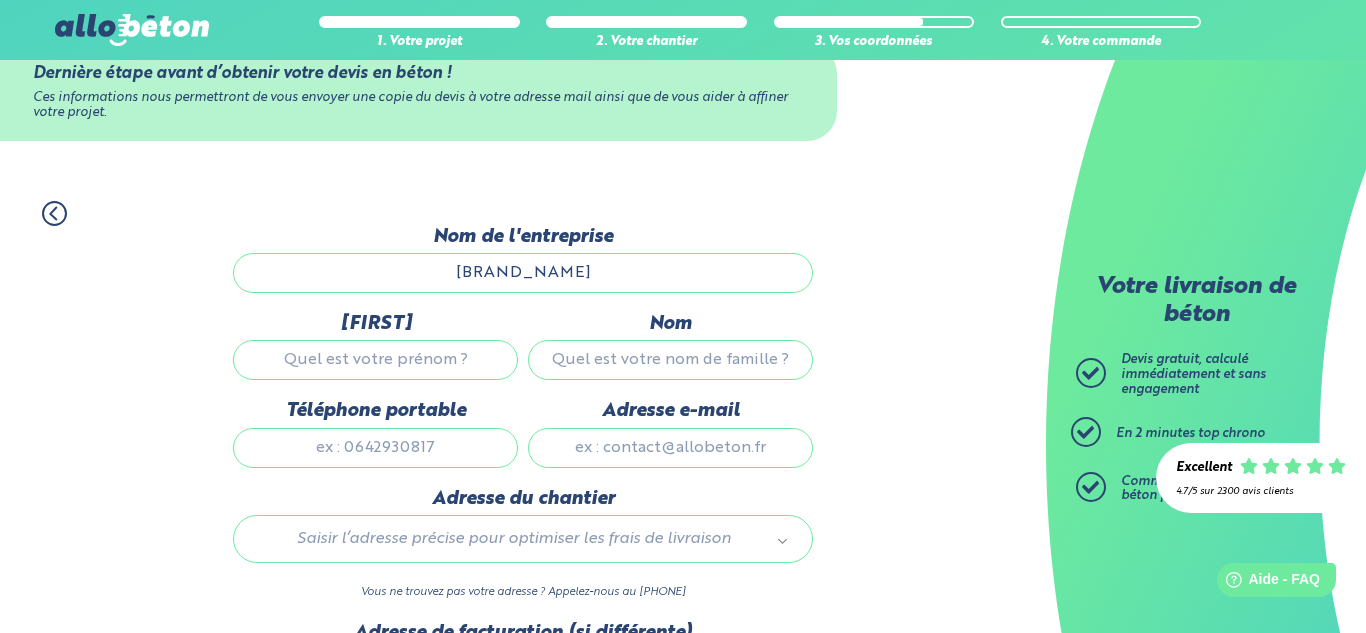 scroll, scrollTop: 81, scrollLeft: 0, axis: vertical 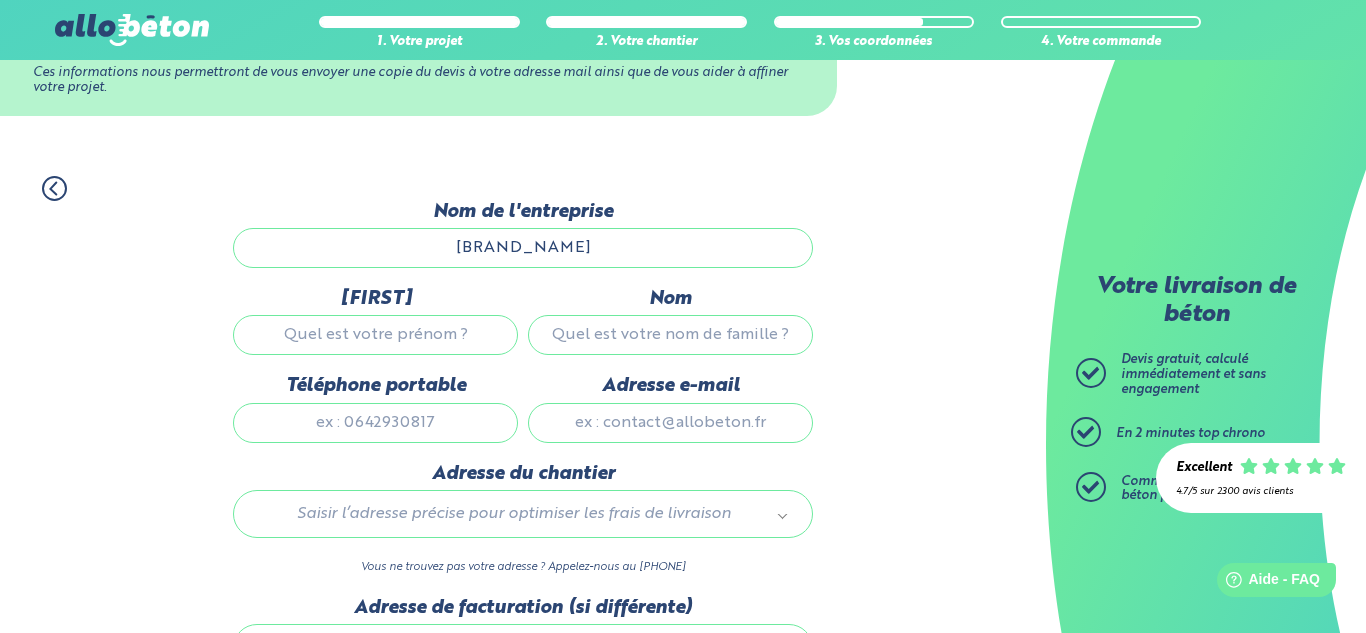click on "Prénom" at bounding box center [375, 335] 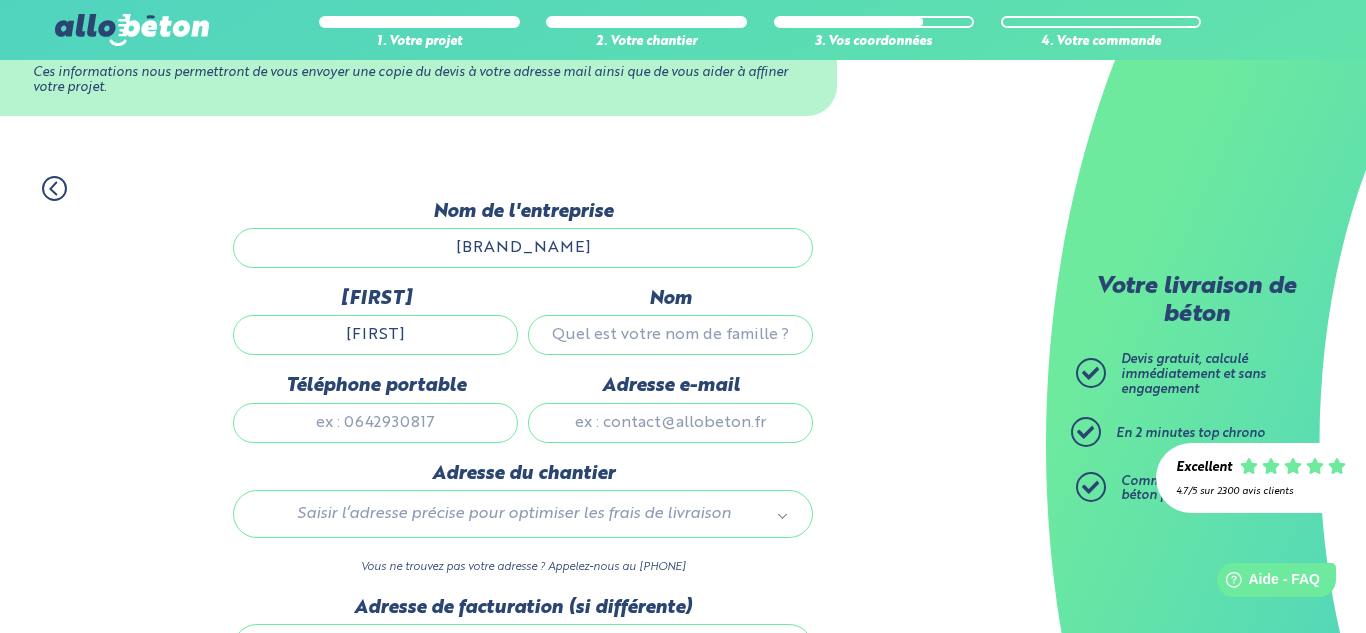 type on "extier" 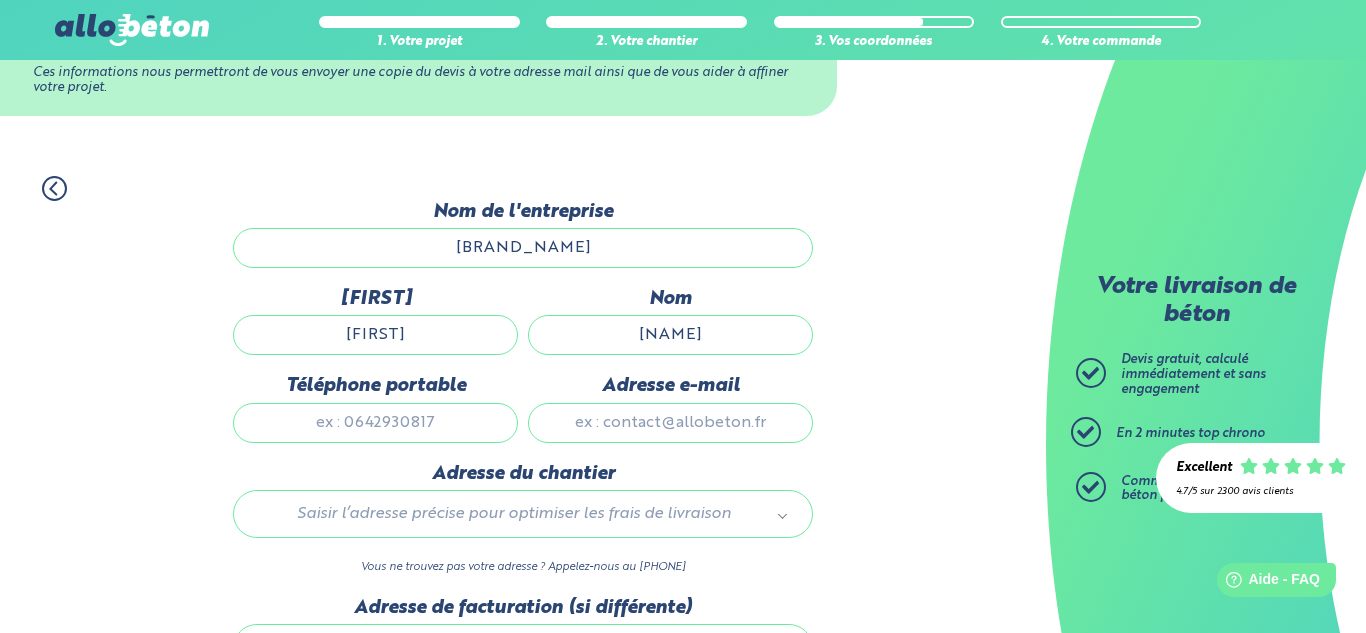 type on "0625703468" 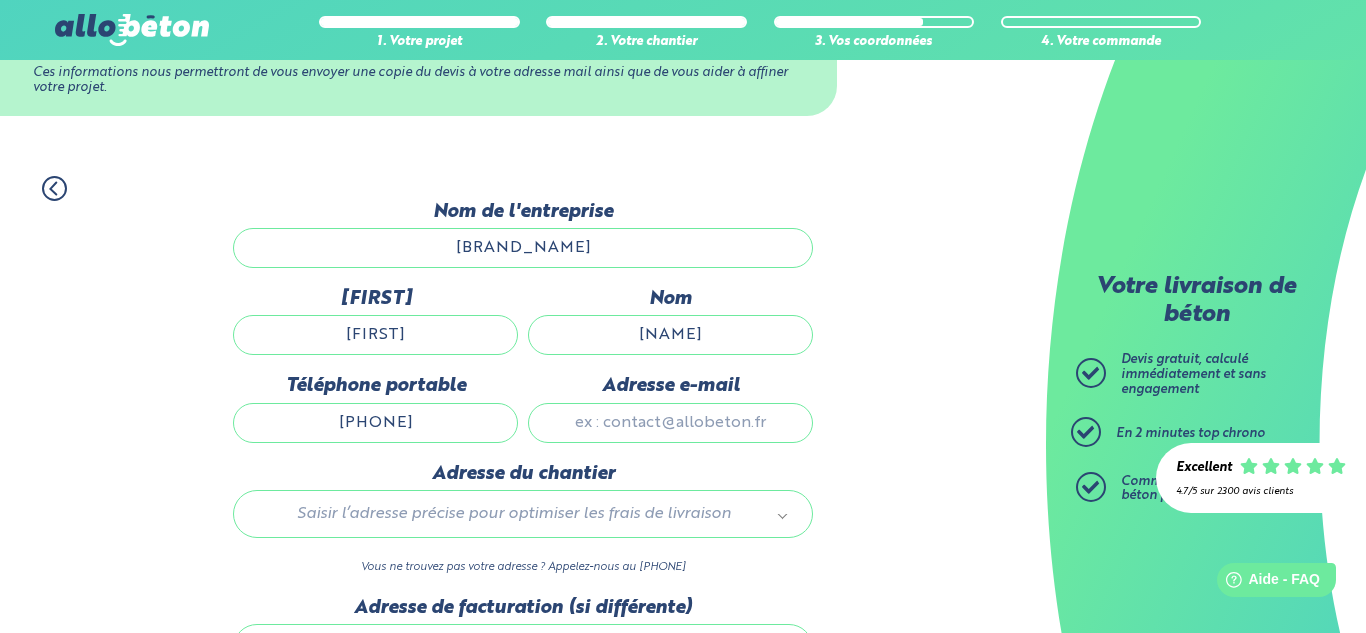 type on "extiere@gmail.com" 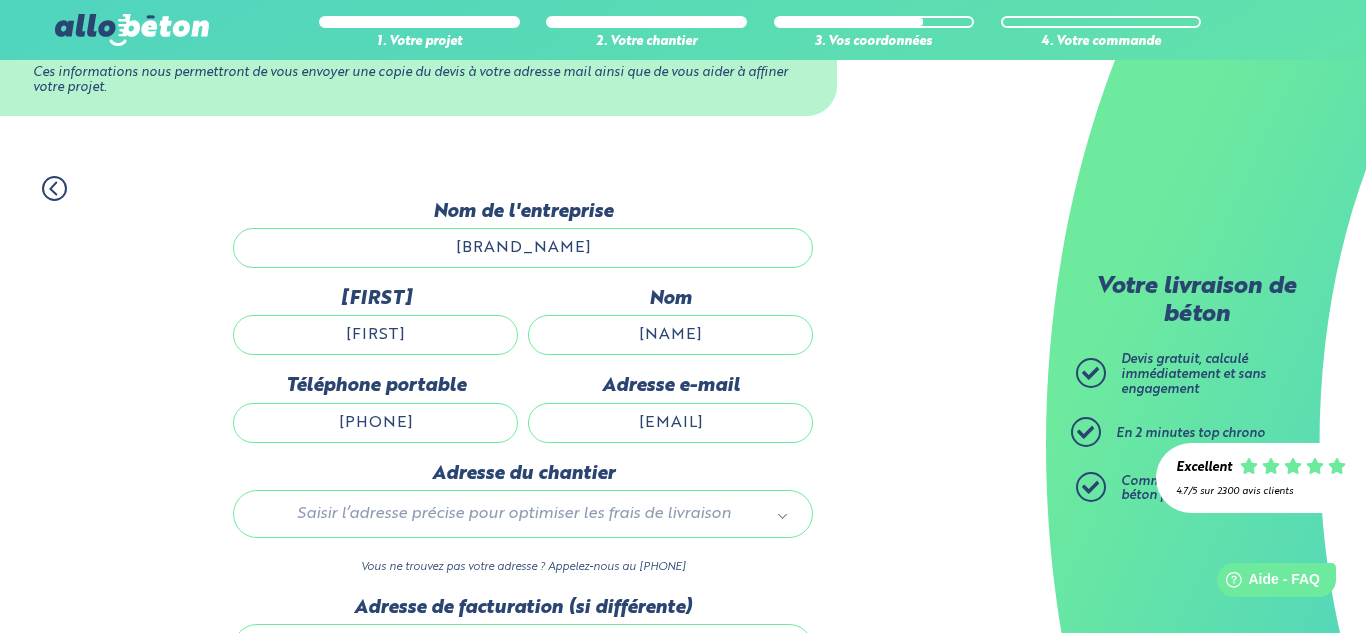 type 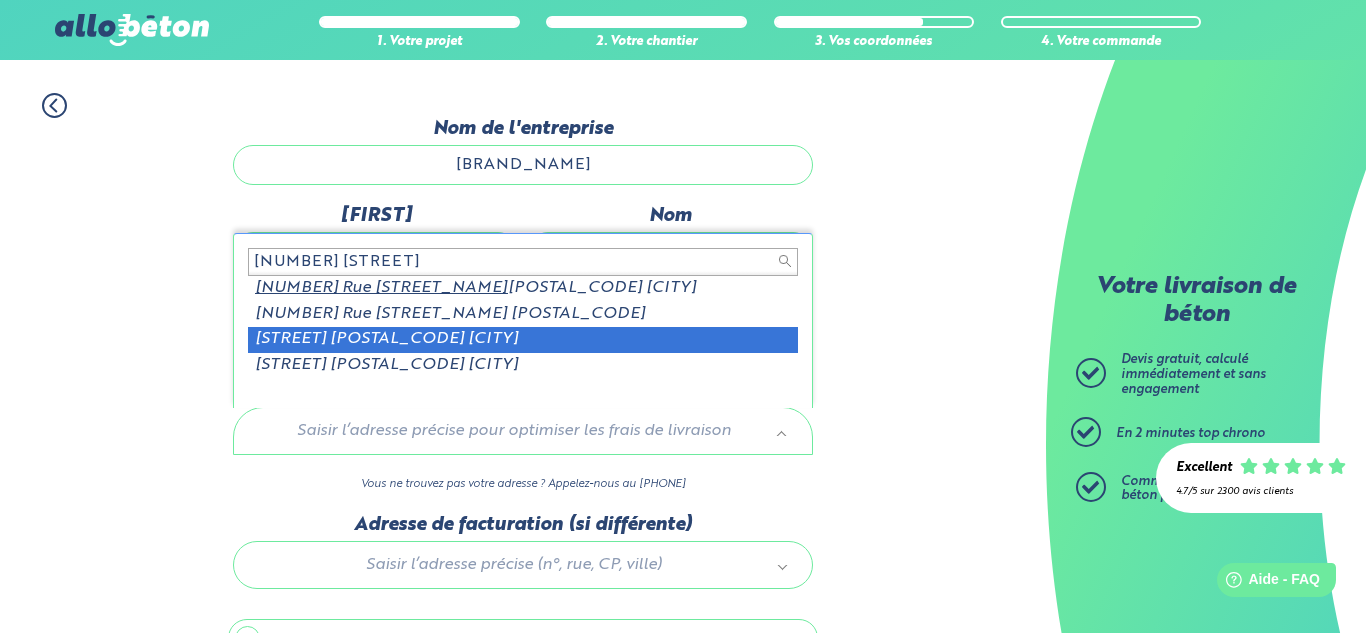 scroll, scrollTop: 178, scrollLeft: 0, axis: vertical 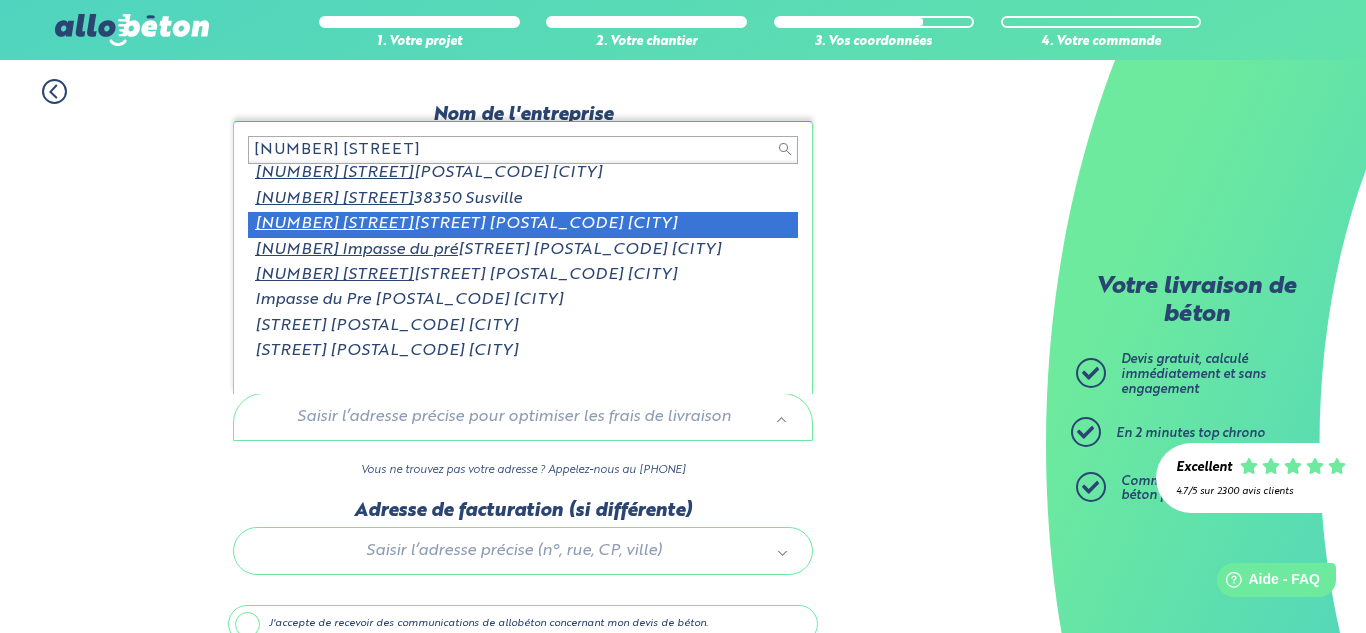 type on "23 impasse du pre" 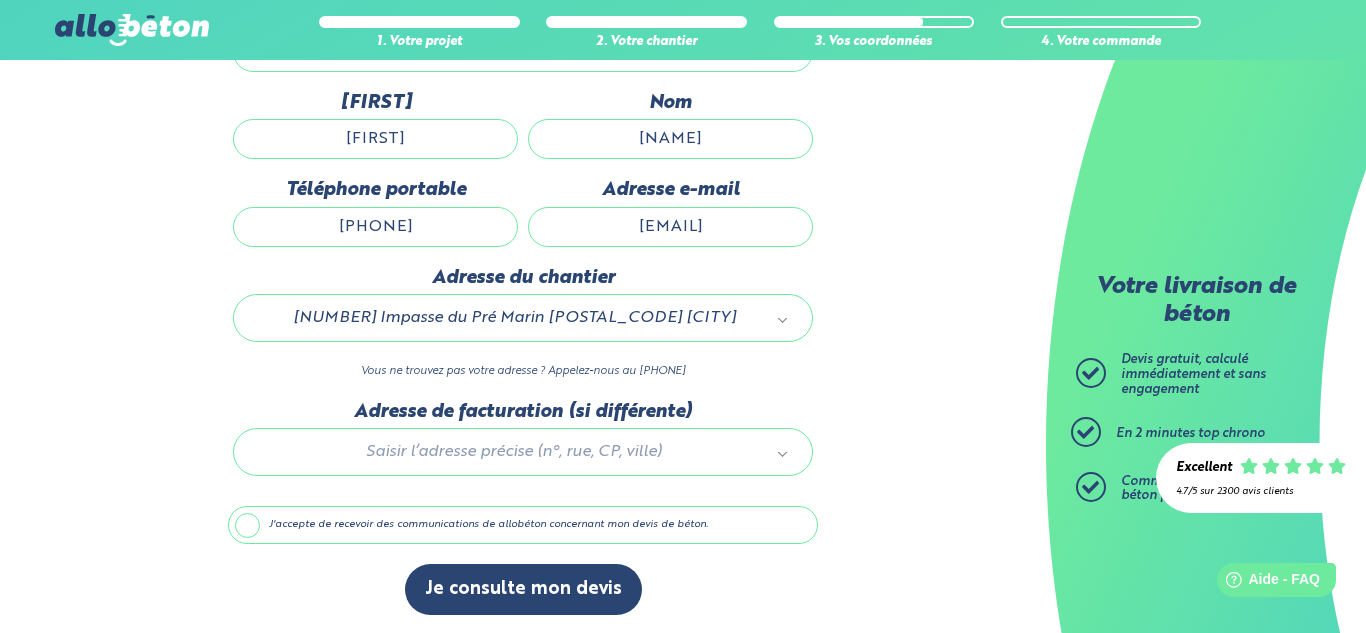 scroll, scrollTop: 279, scrollLeft: 0, axis: vertical 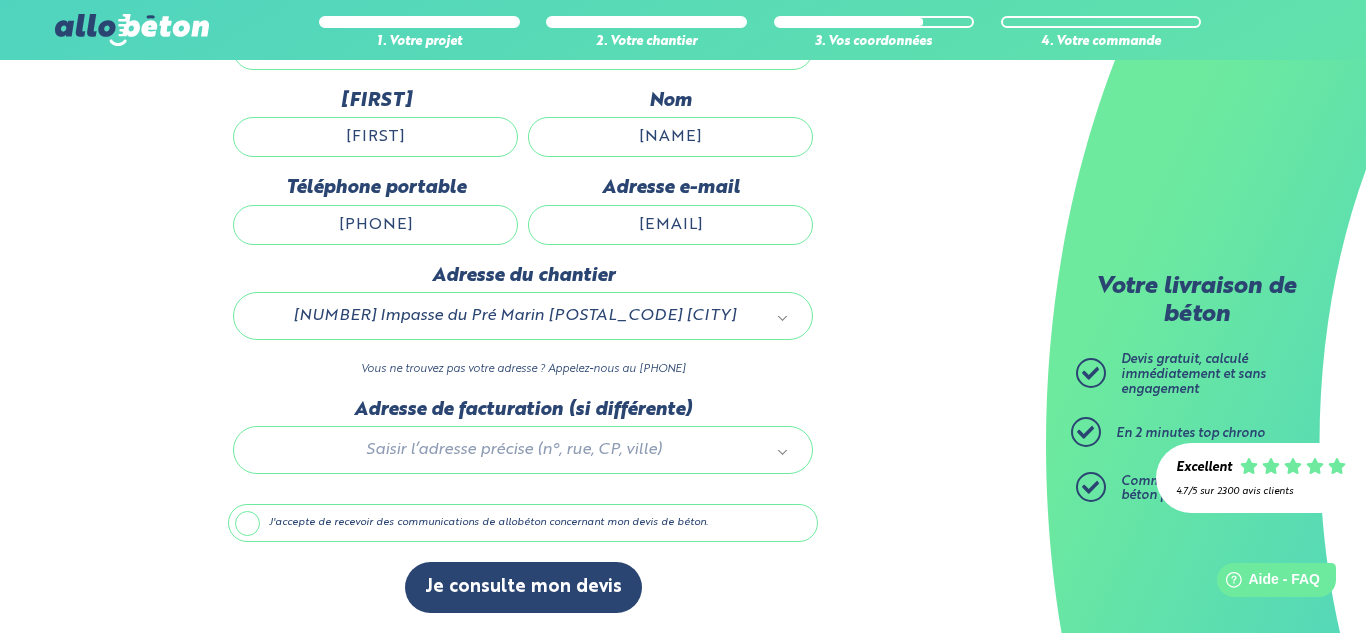 click on "J'accepte de recevoir des communications de allobéton concernant mon devis de béton." at bounding box center (523, 523) 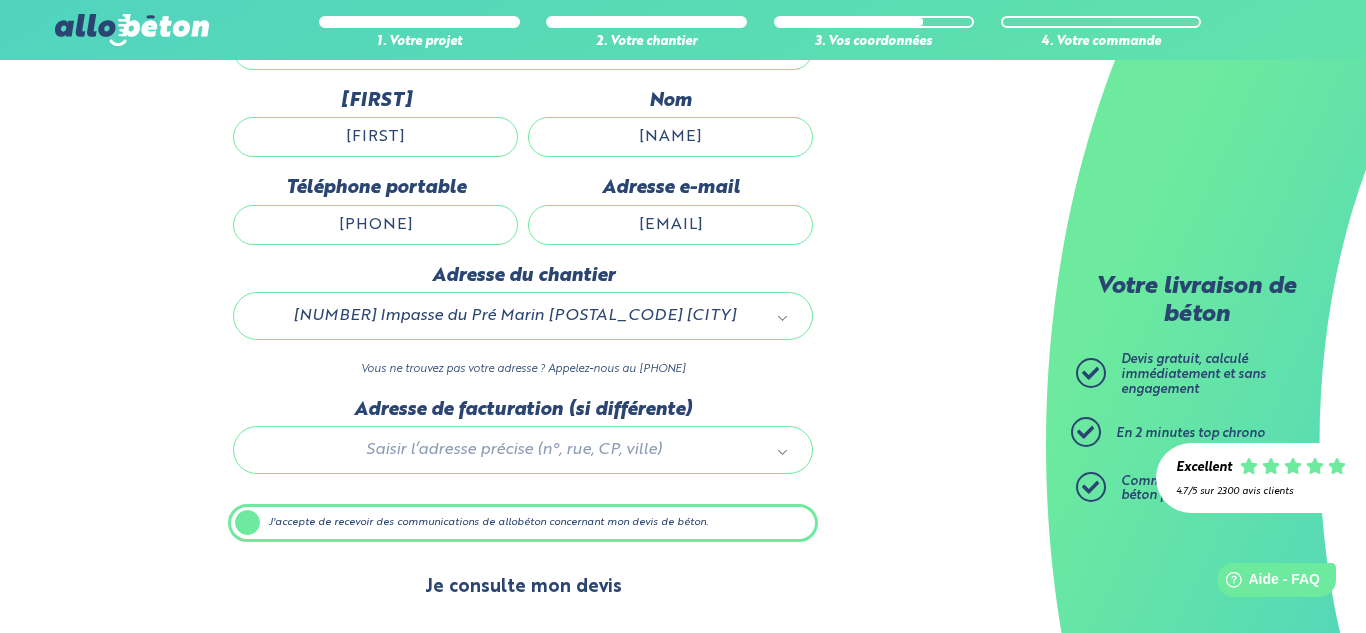 click on "Je consulte mon devis" at bounding box center [523, 587] 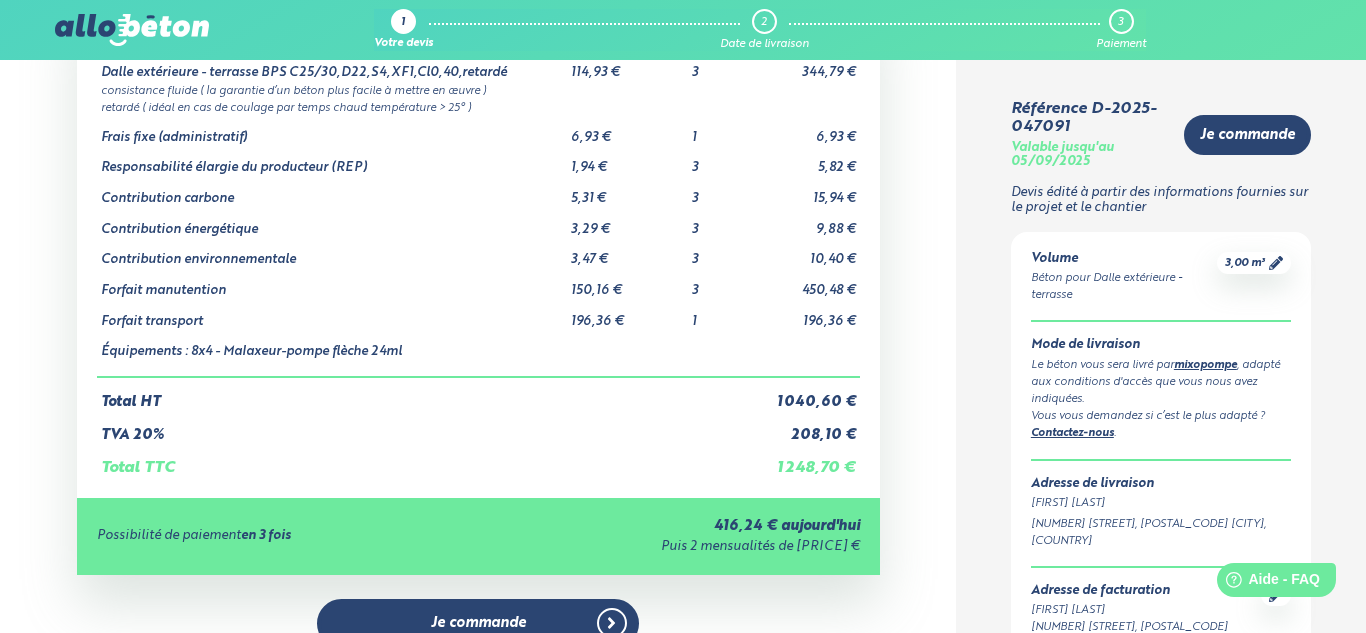 scroll, scrollTop: 0, scrollLeft: 0, axis: both 